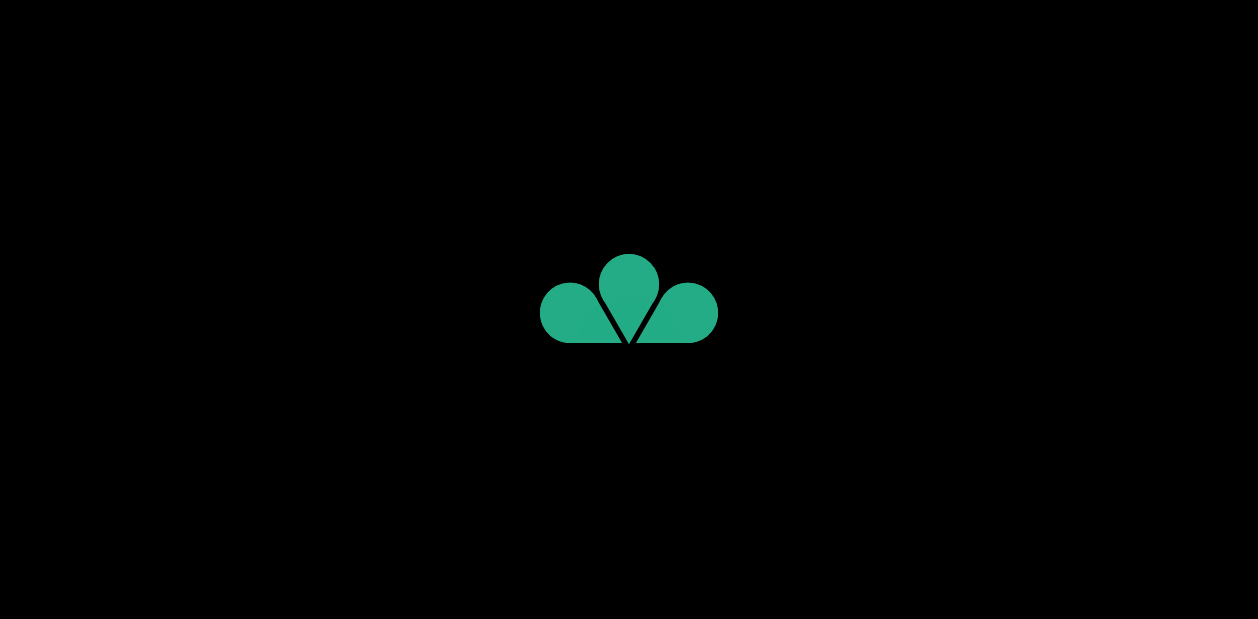 scroll, scrollTop: 0, scrollLeft: 0, axis: both 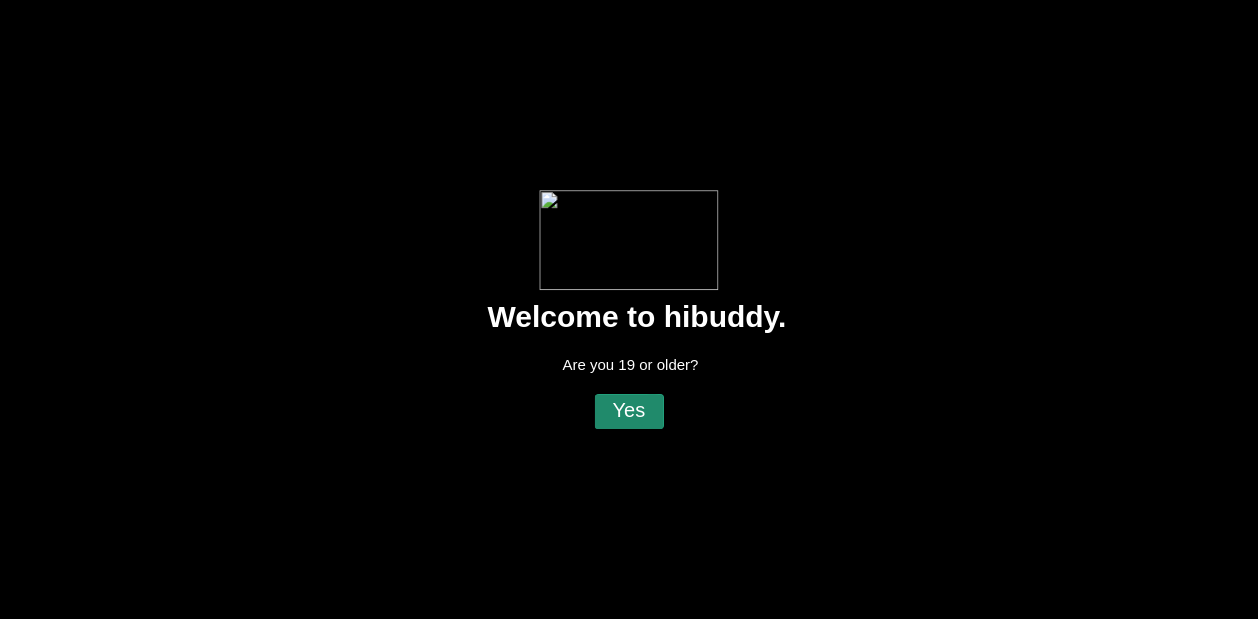 click at bounding box center [629, 309] 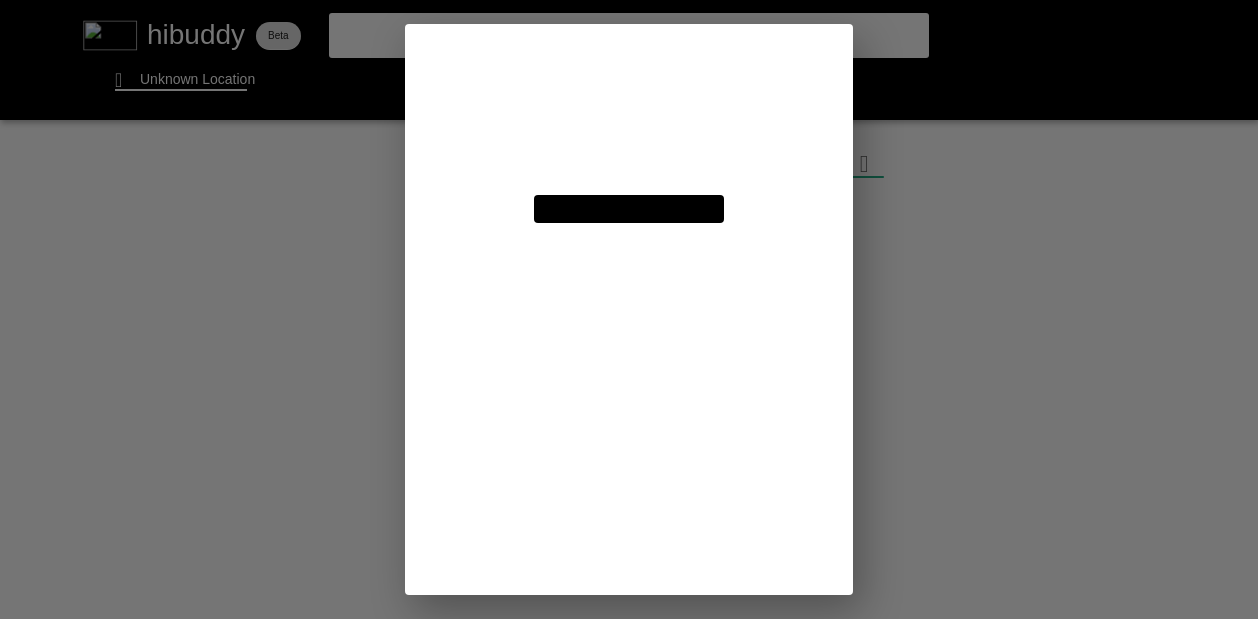 click at bounding box center (629, 309) 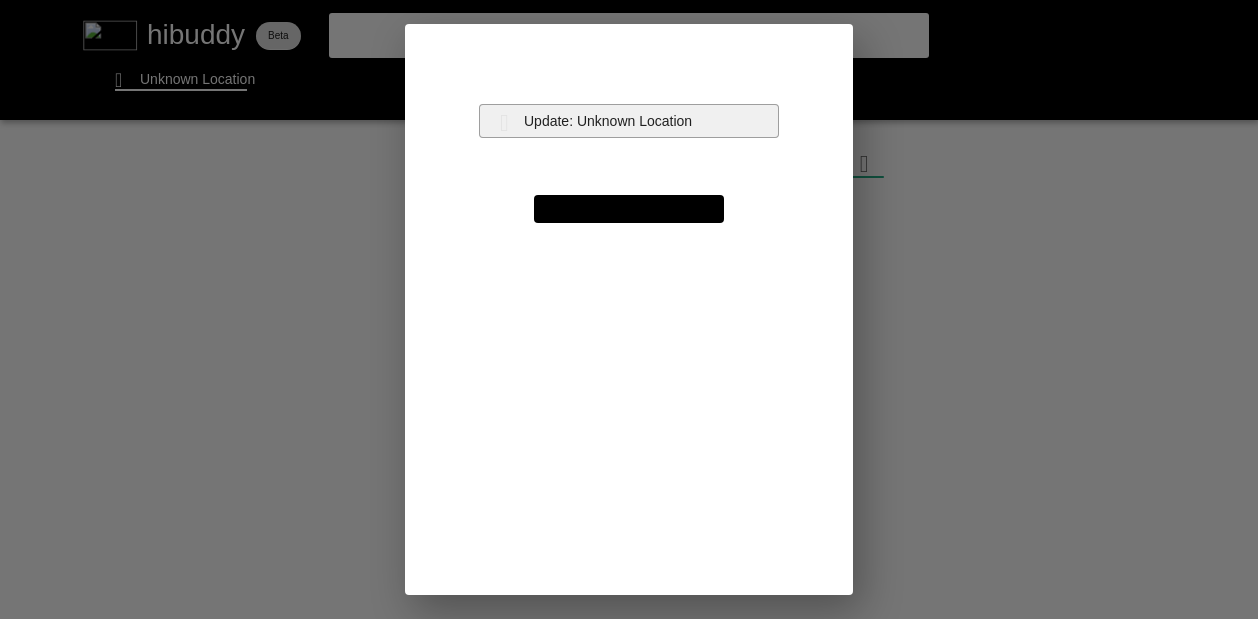 click at bounding box center (629, 309) 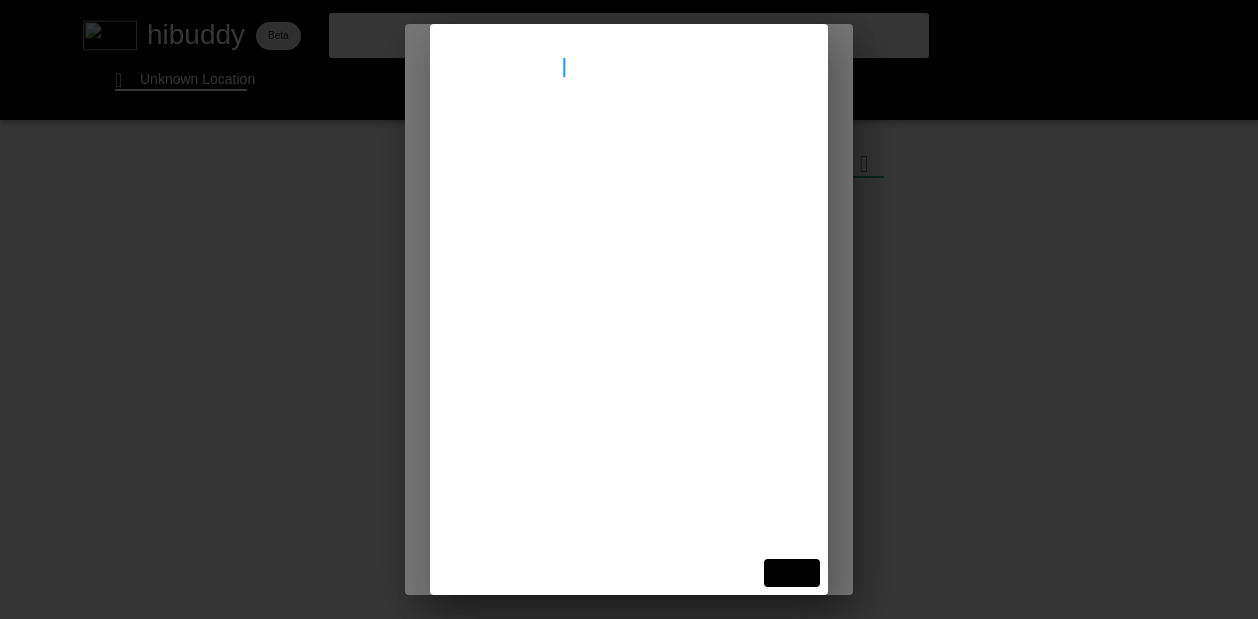 type on "[STREET_ADDRESS]" 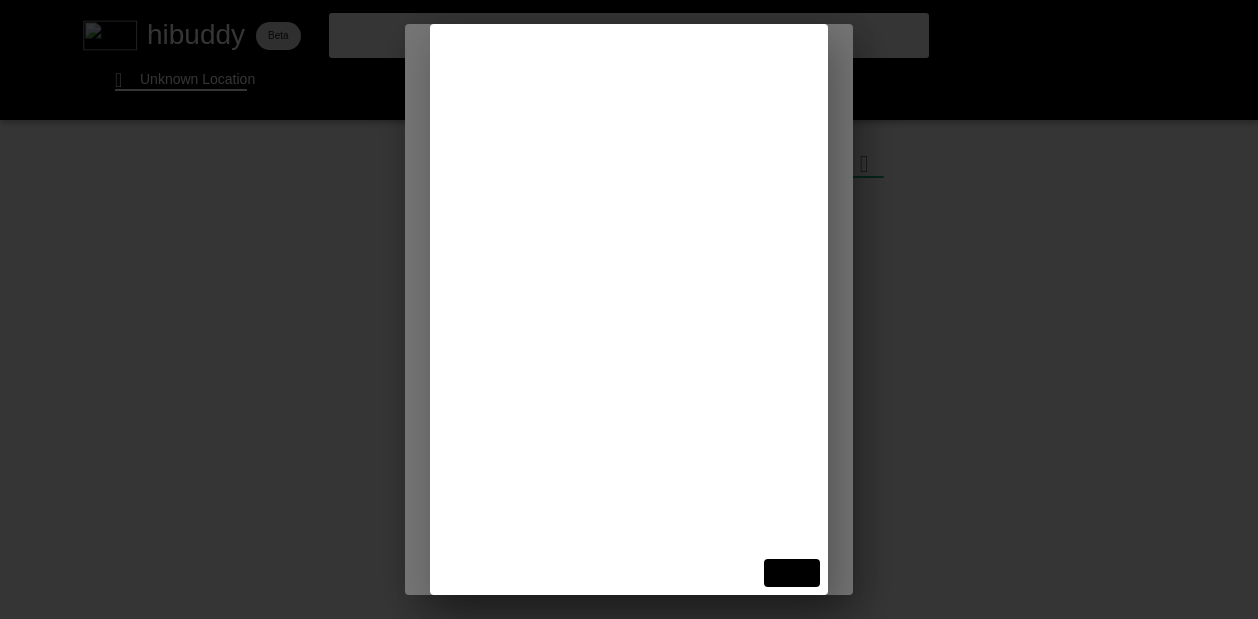 click at bounding box center (629, 309) 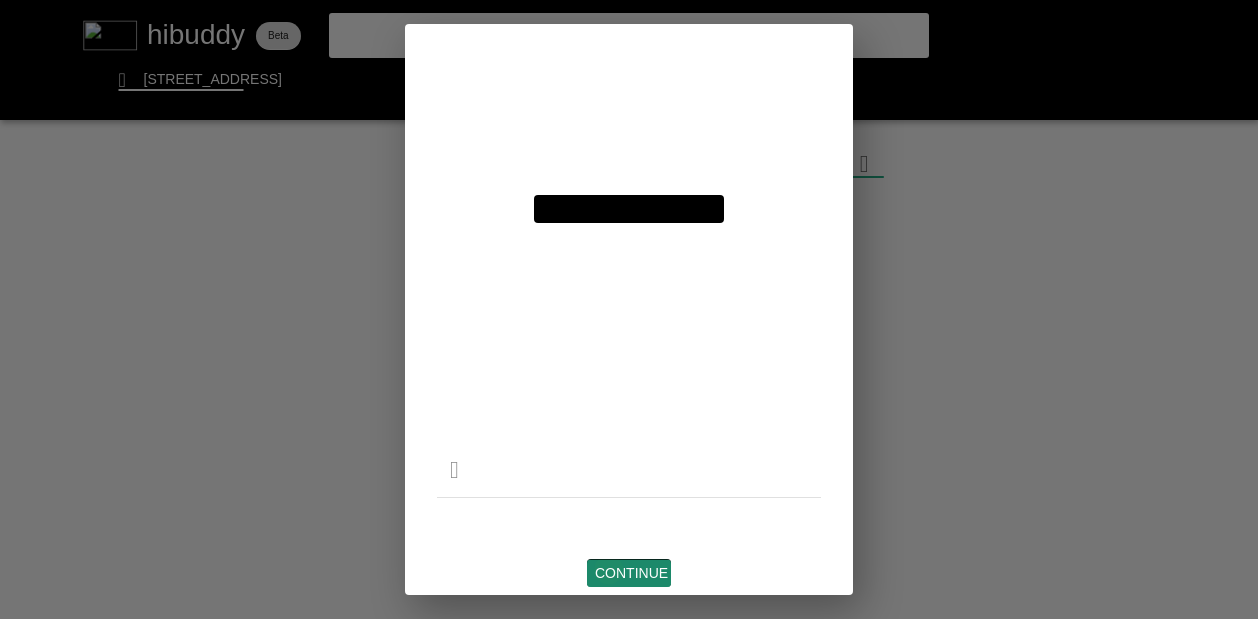 click at bounding box center [629, 309] 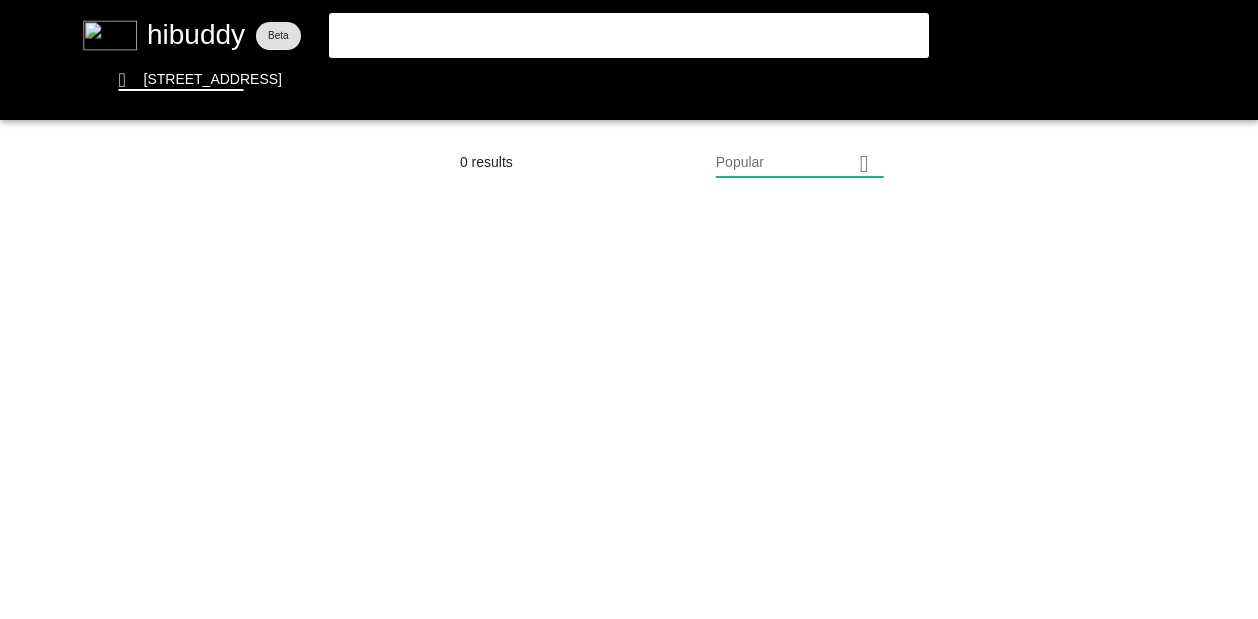 click at bounding box center [629, 309] 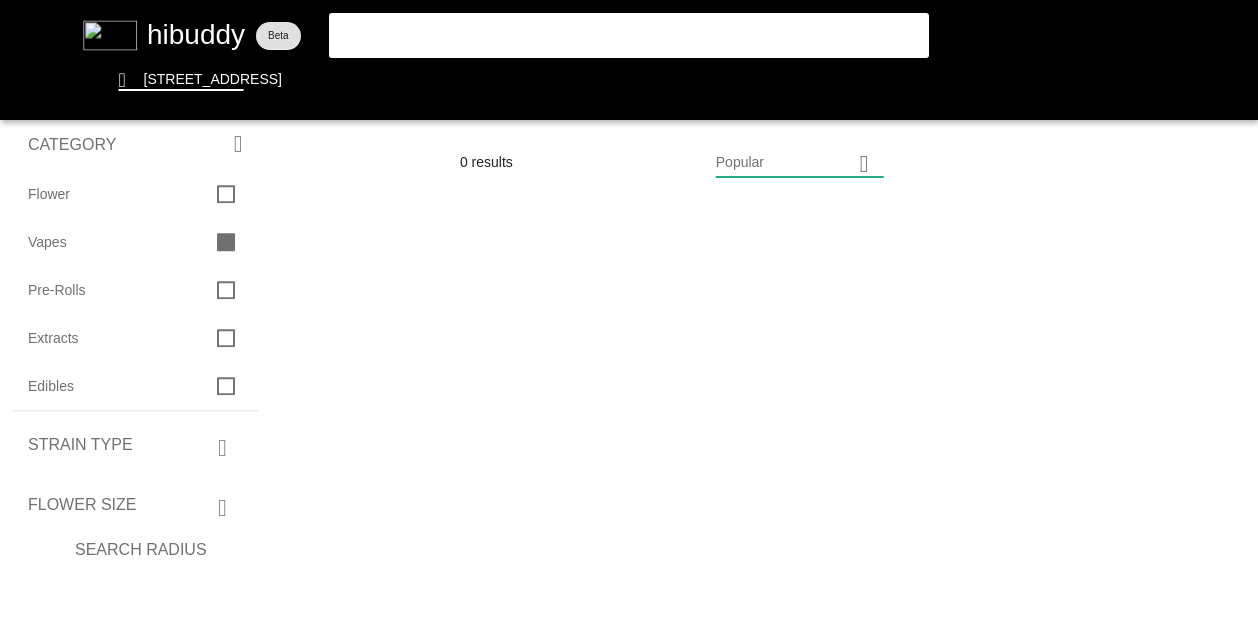 drag, startPoint x: 166, startPoint y: 593, endPoint x: 98, endPoint y: 590, distance: 68.06615 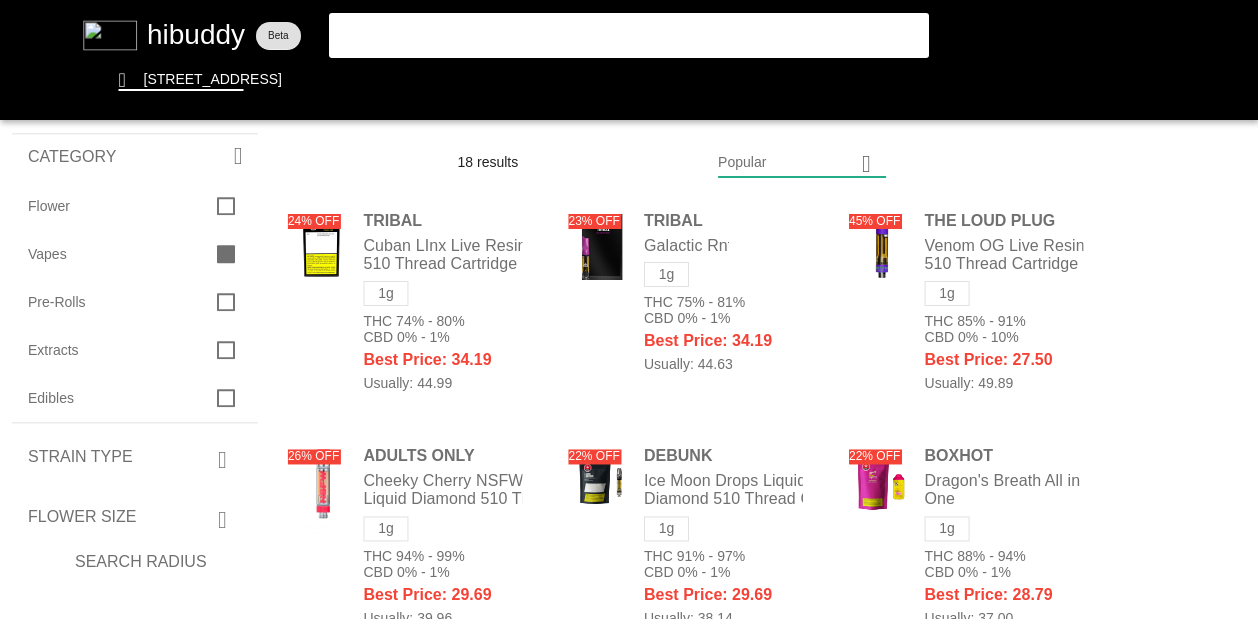click at bounding box center [629, 309] 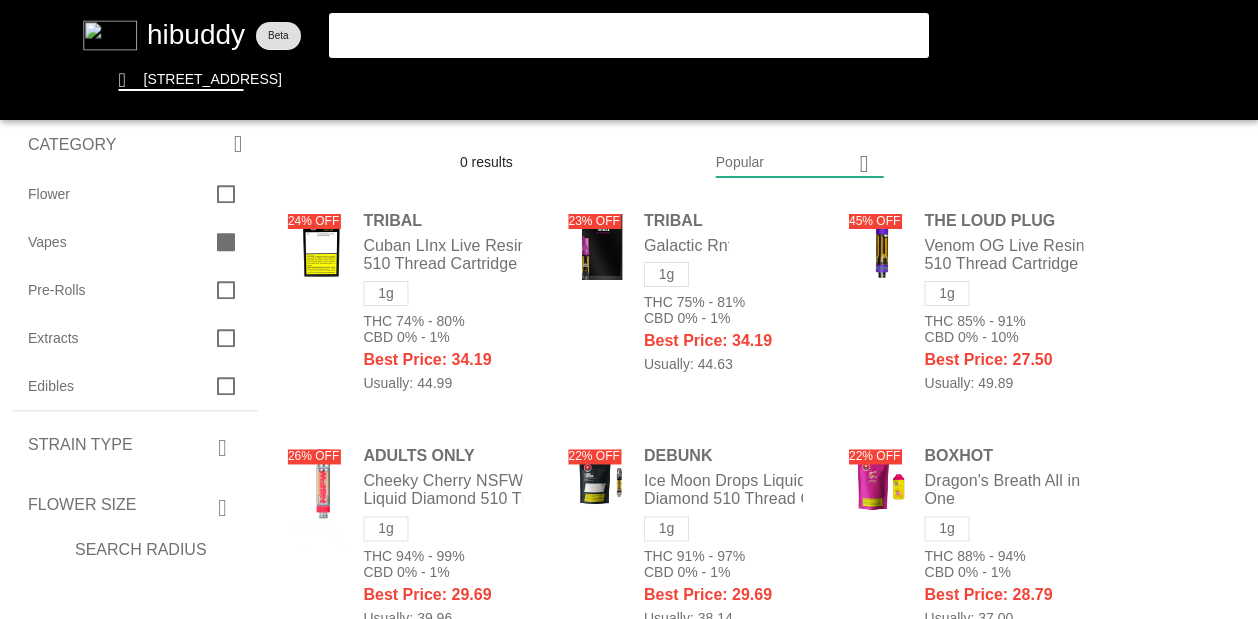 click at bounding box center (629, 309) 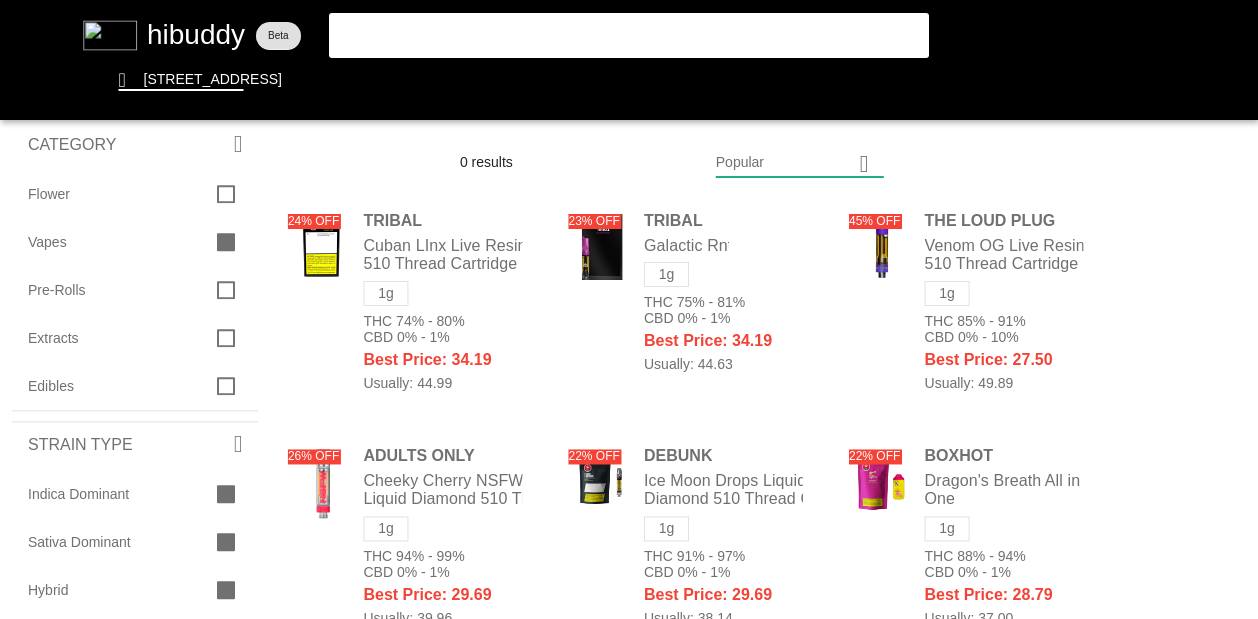 drag, startPoint x: 144, startPoint y: 470, endPoint x: 106, endPoint y: 454, distance: 41.231056 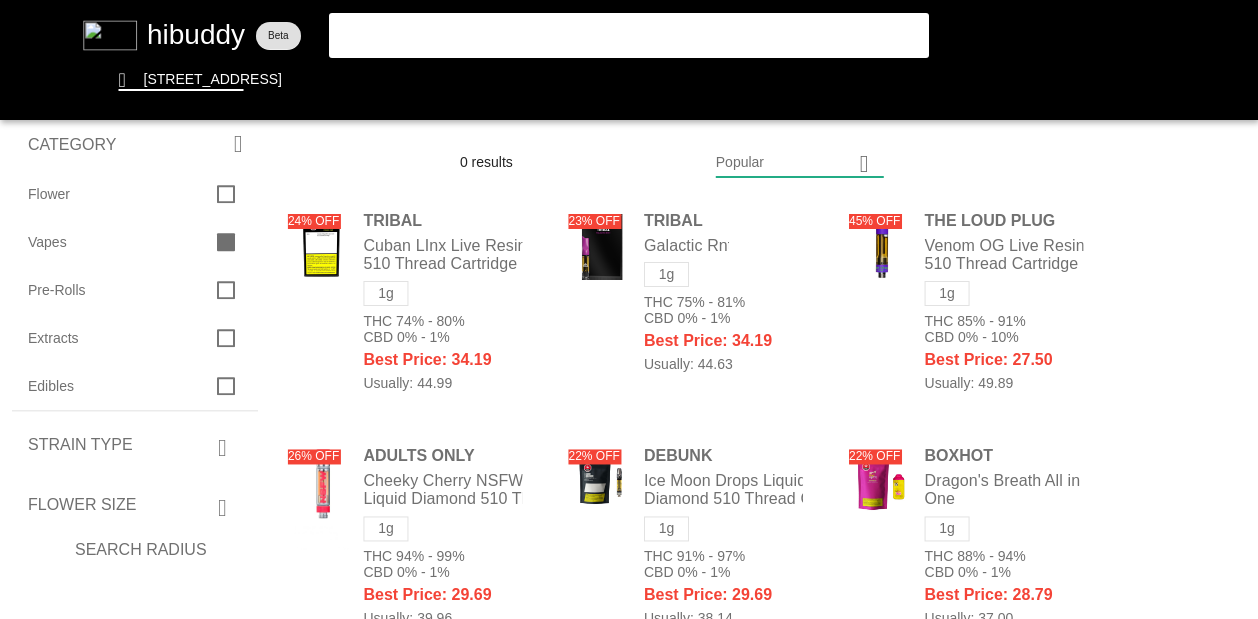 click at bounding box center (629, 309) 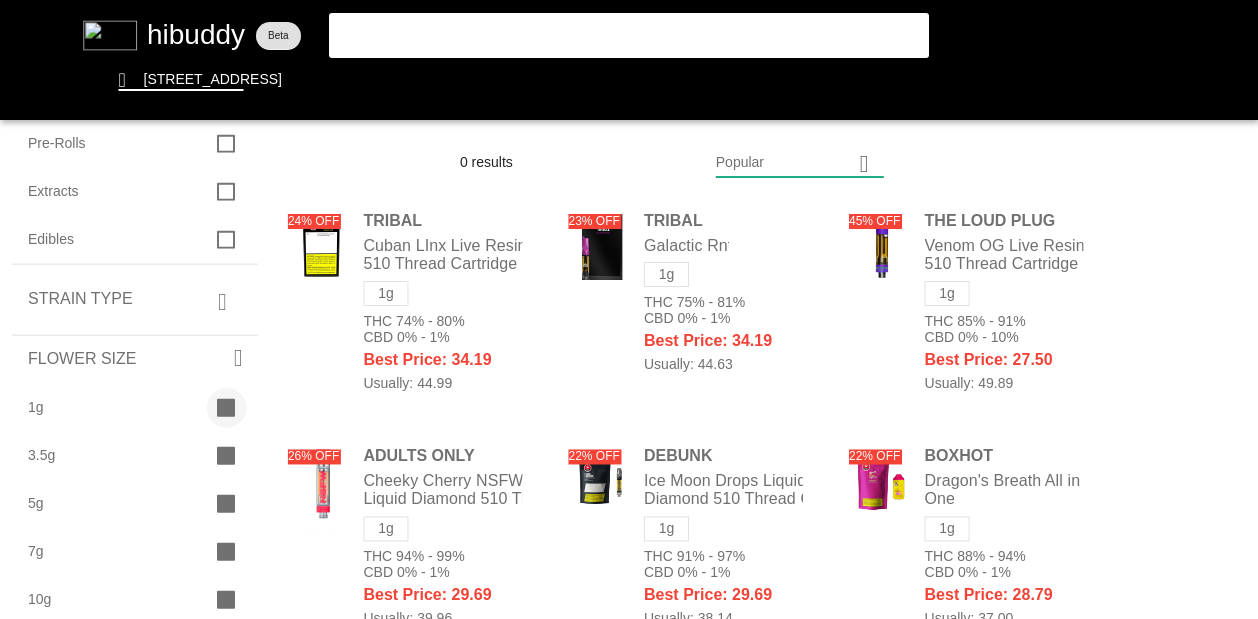 click at bounding box center (629, 309) 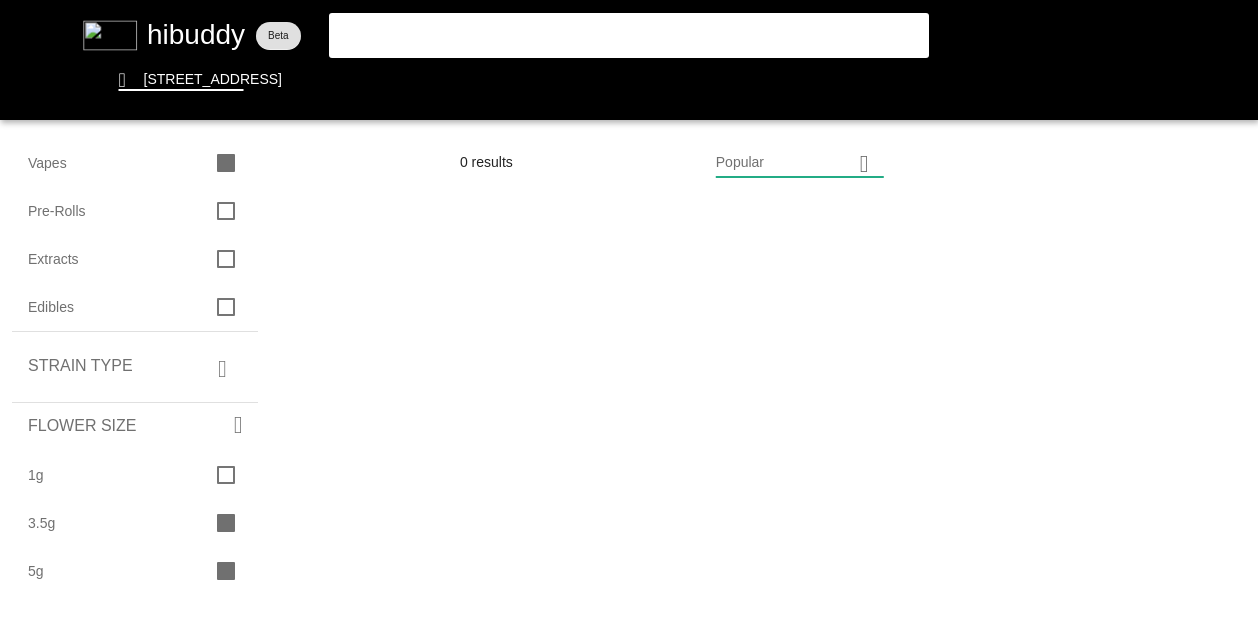 click at bounding box center (629, 309) 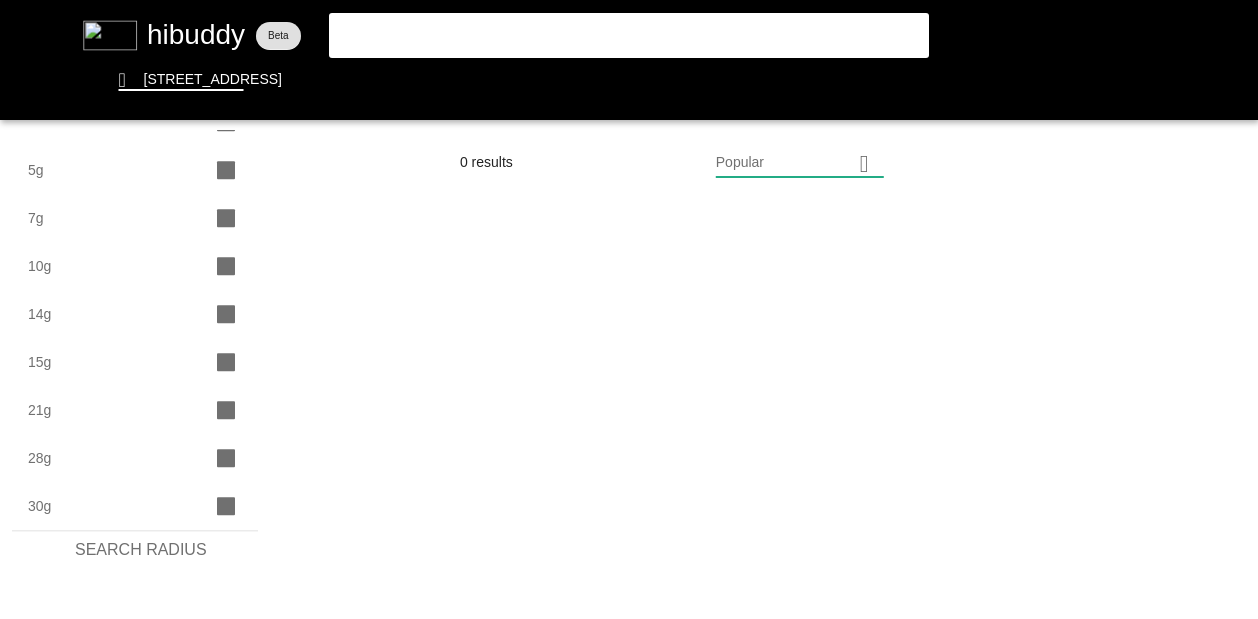 click at bounding box center [629, 309] 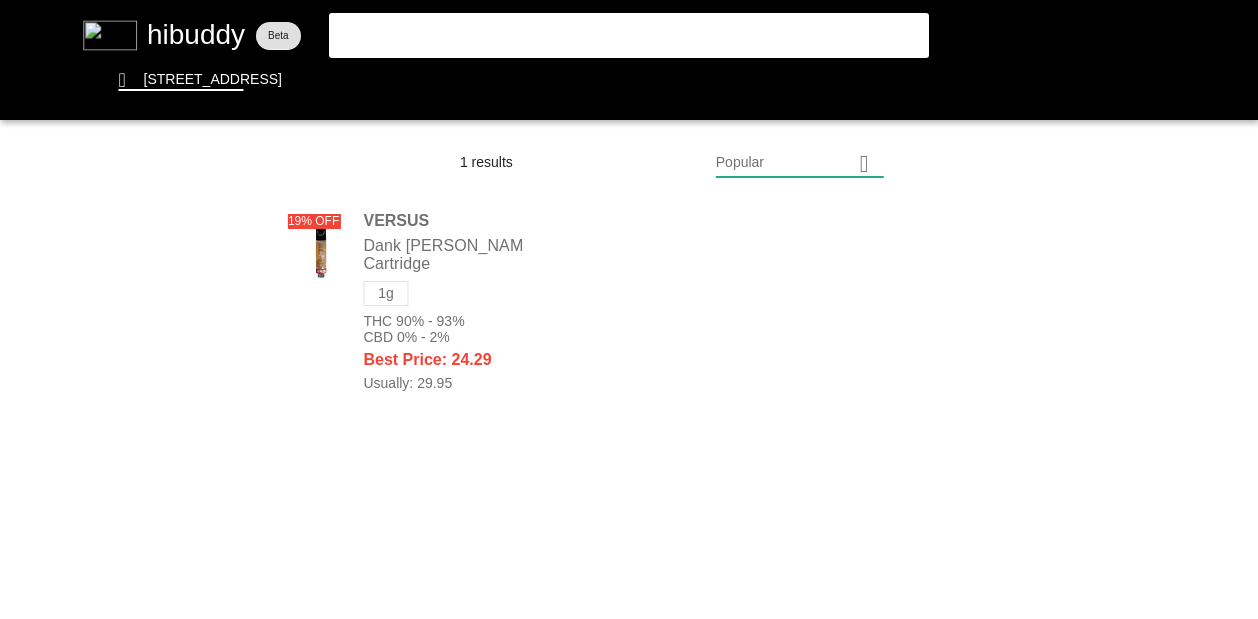 click at bounding box center [629, 309] 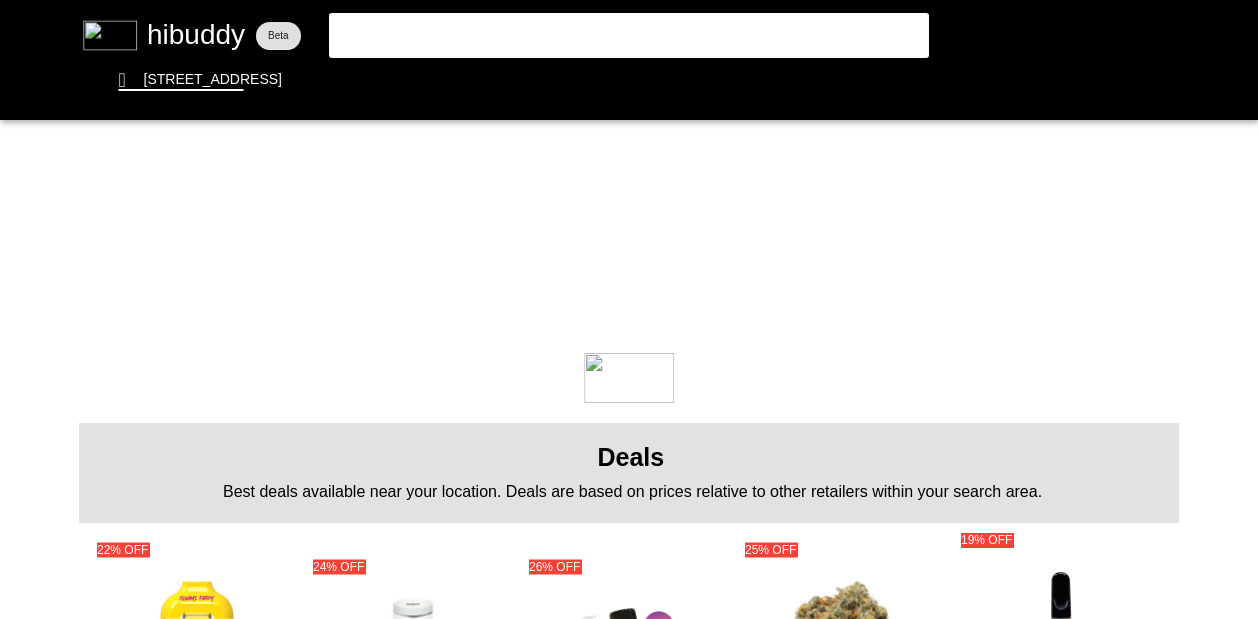 click at bounding box center (629, 309) 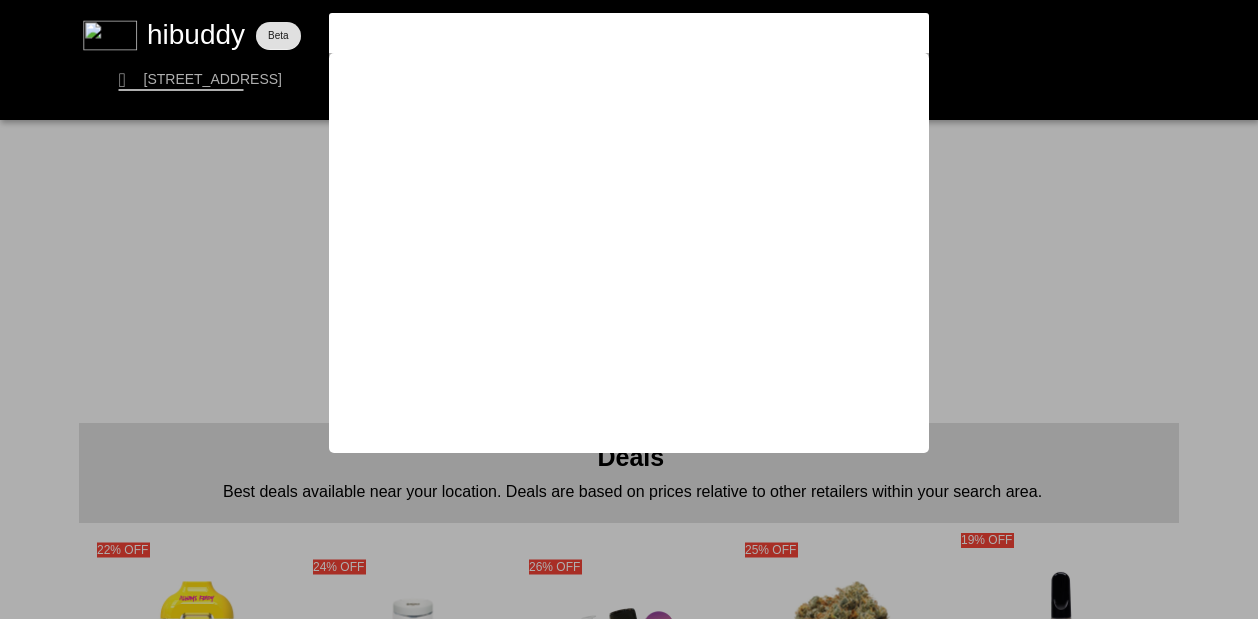 click at bounding box center (629, 309) 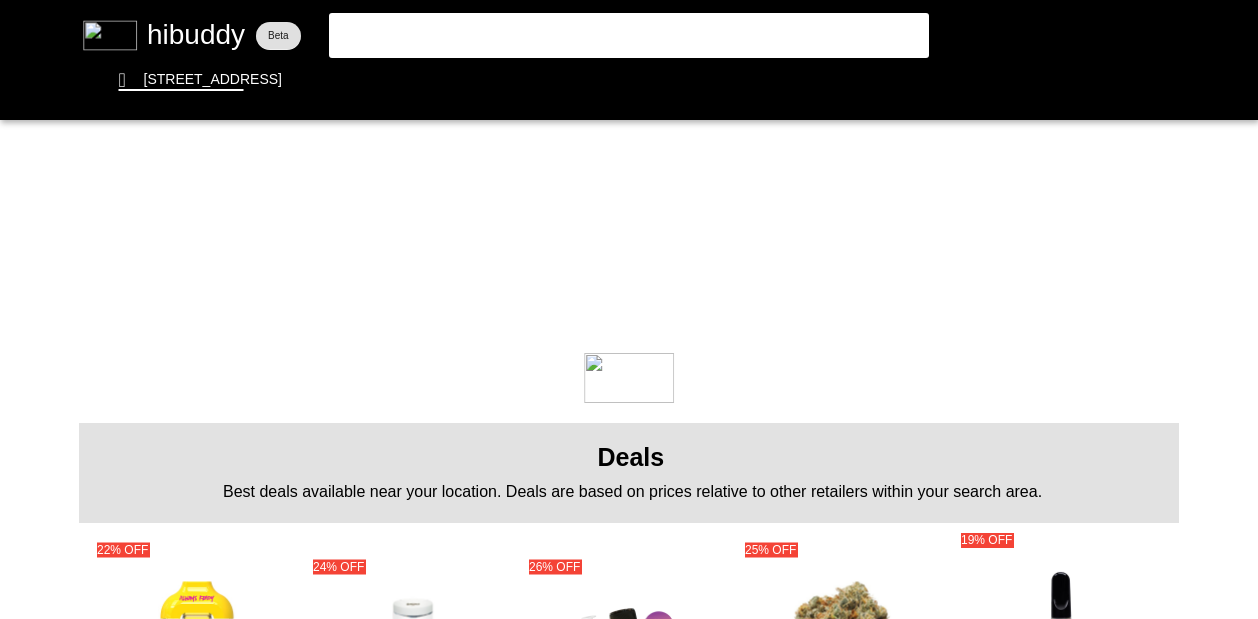 click at bounding box center [629, 309] 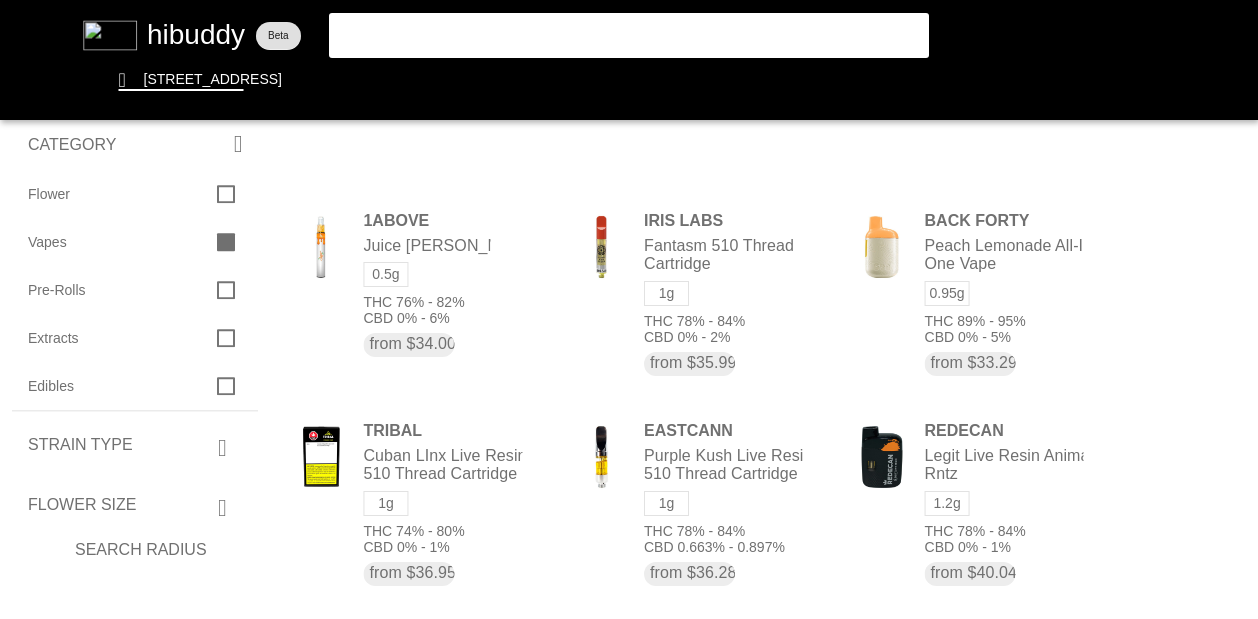 click at bounding box center (629, 309) 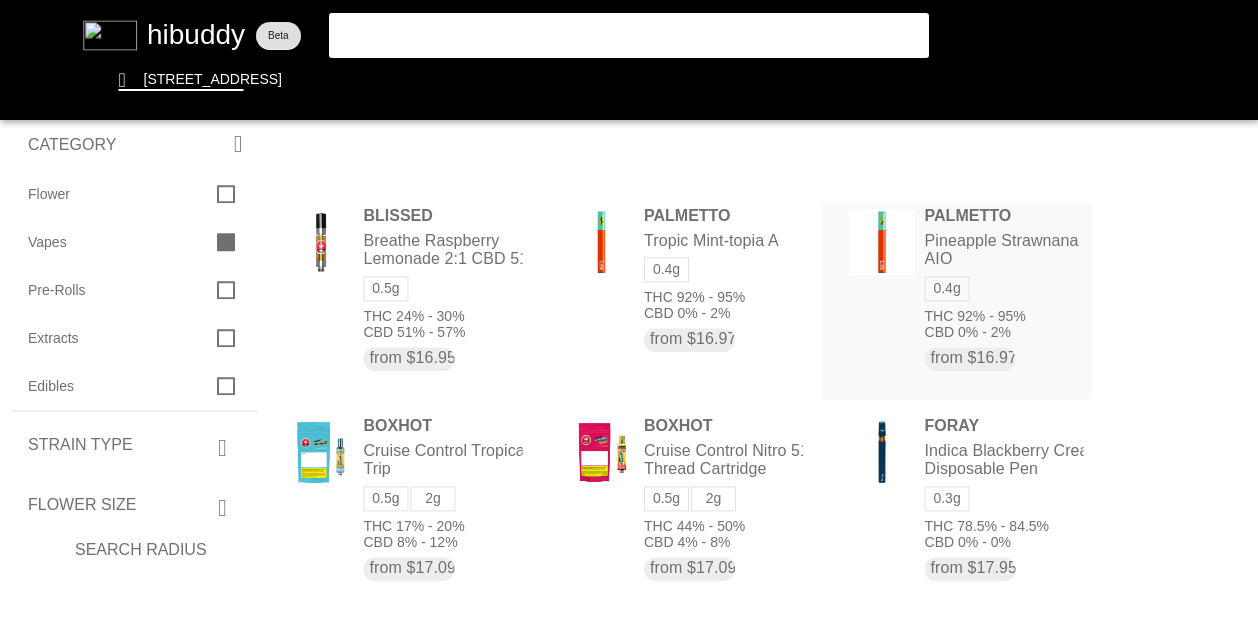 click at bounding box center (629, 309) 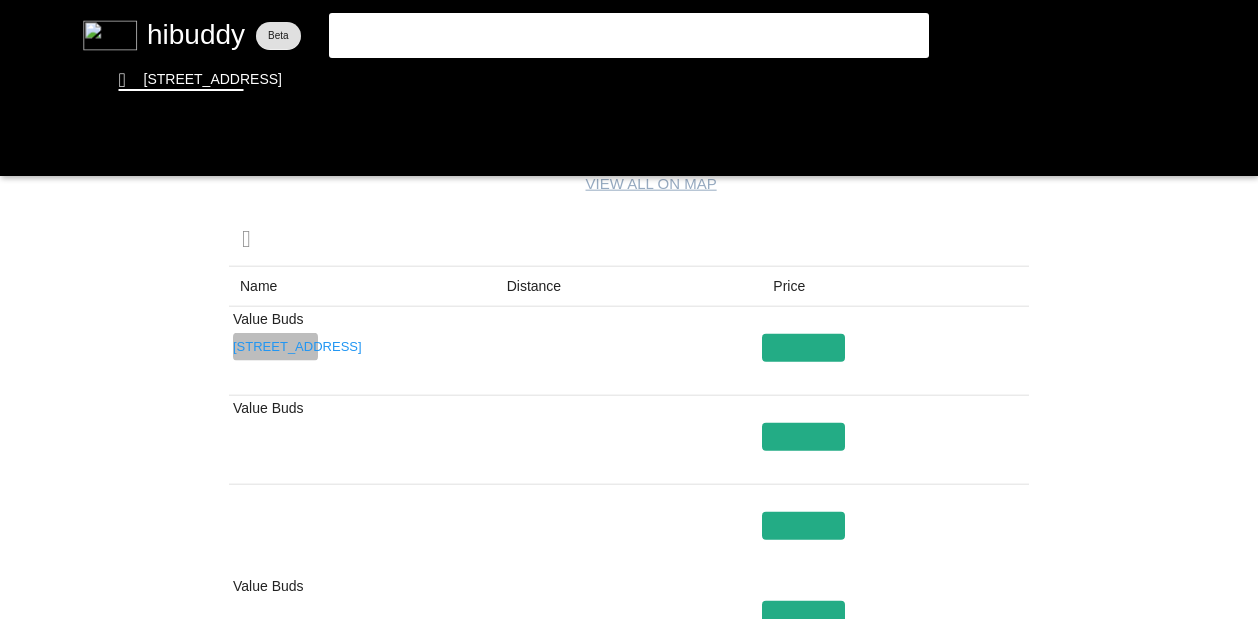 click at bounding box center [629, 309] 